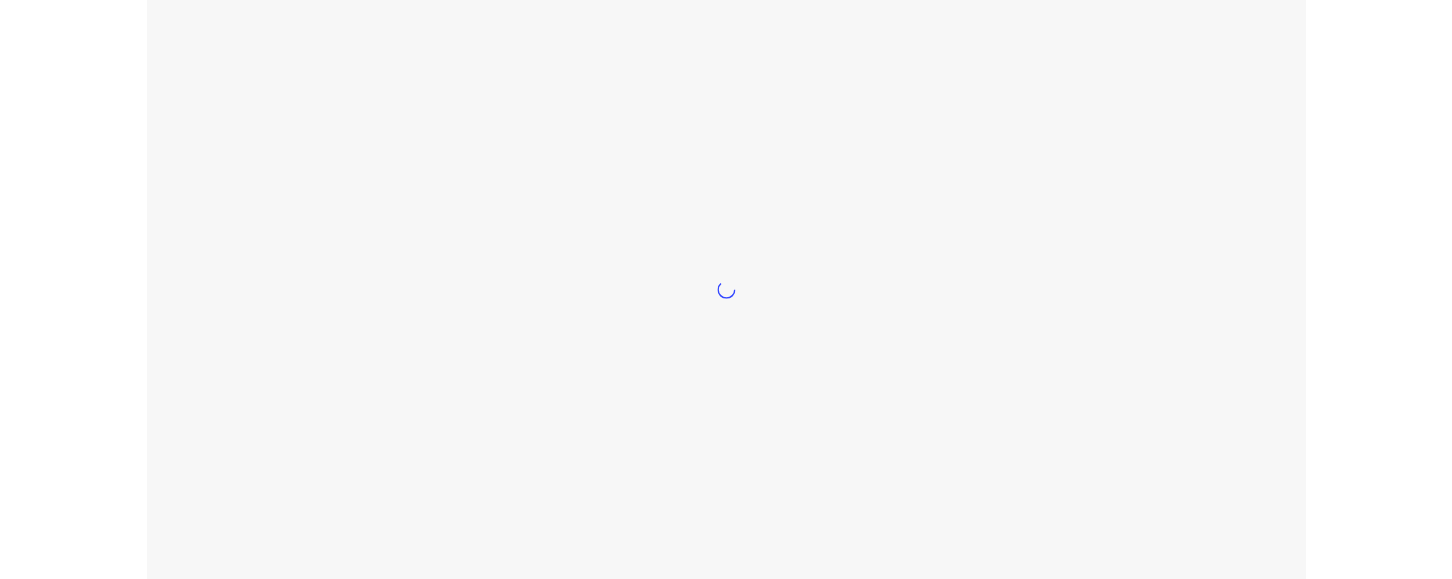 scroll, scrollTop: 0, scrollLeft: 0, axis: both 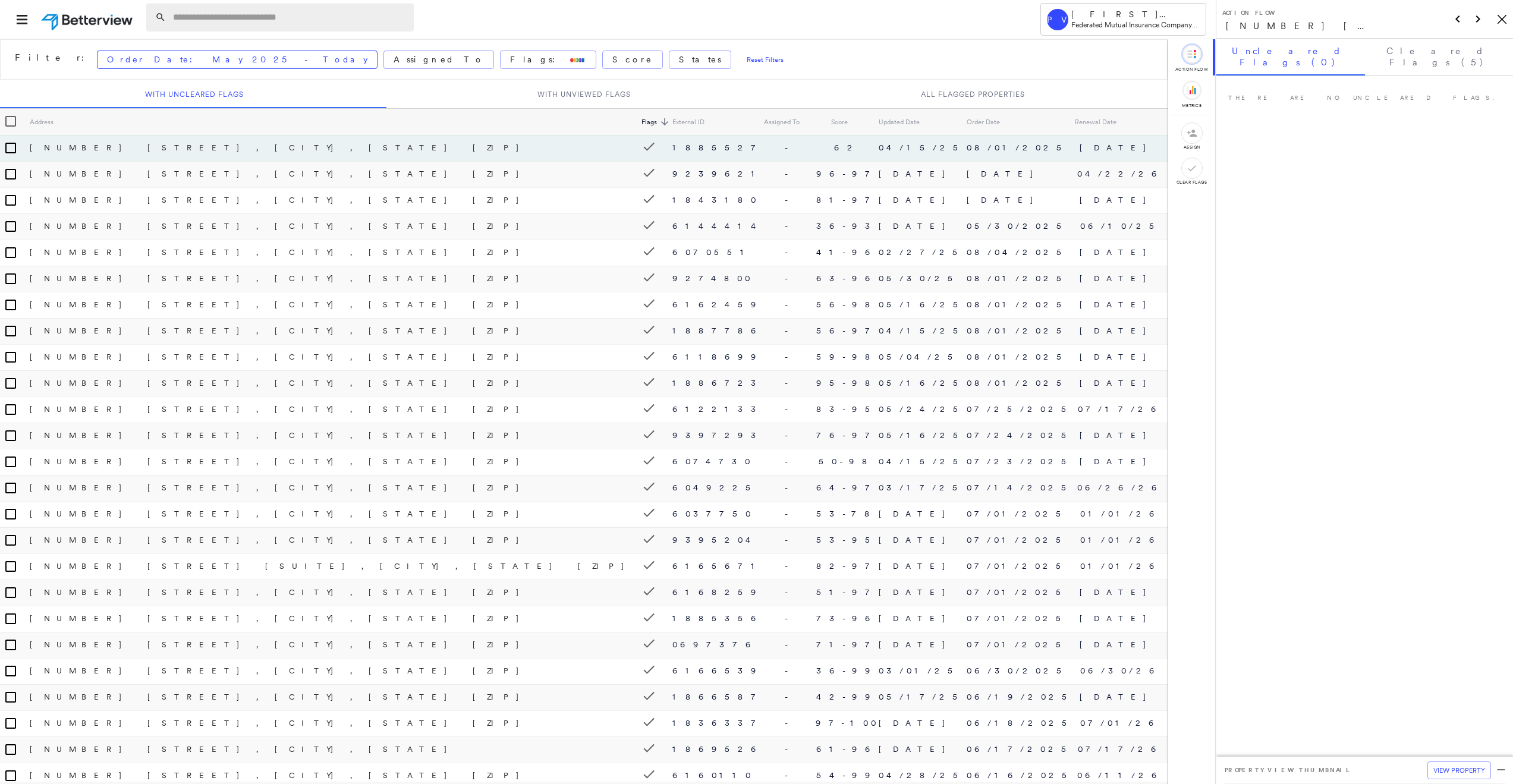 click at bounding box center (290, 17) 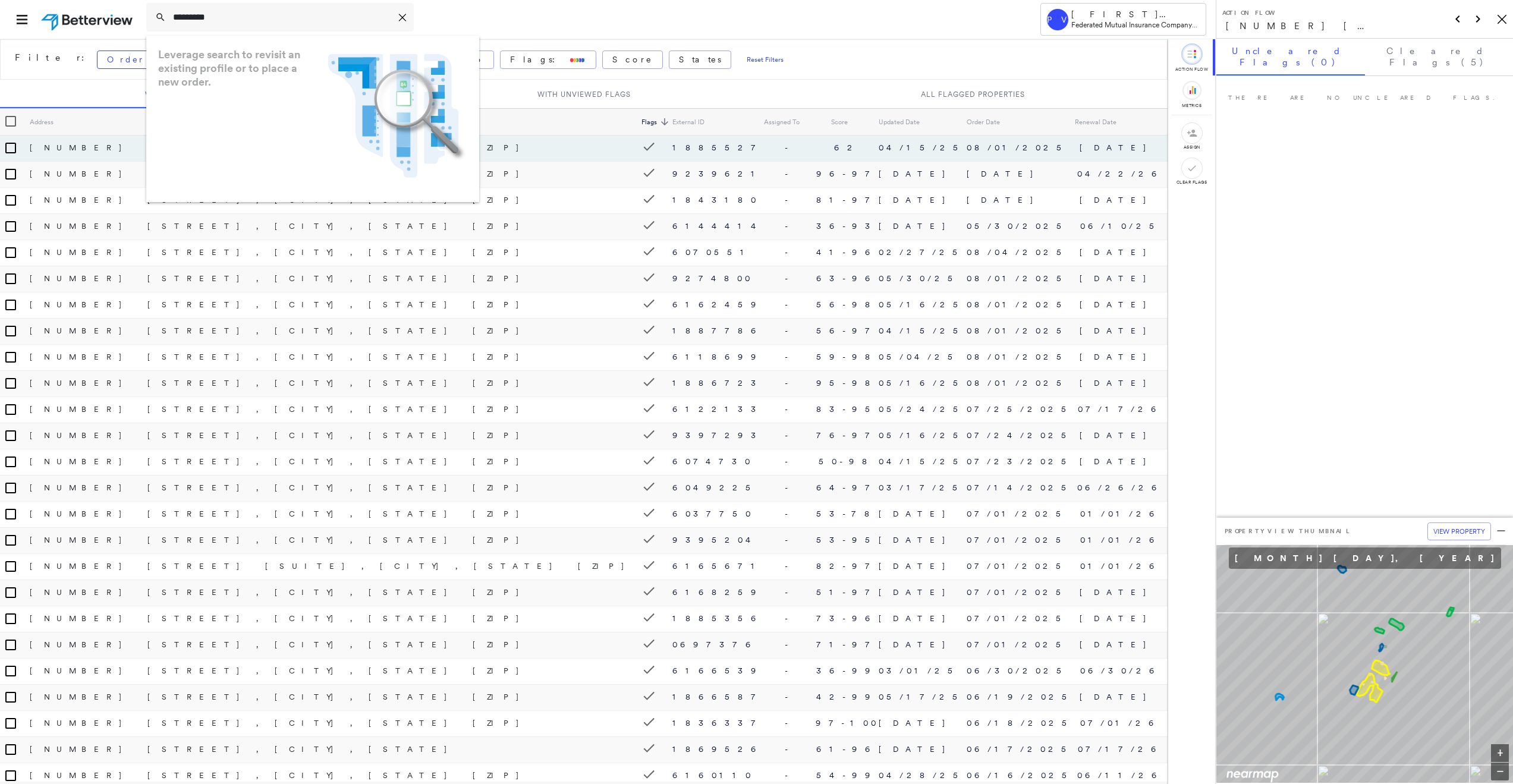 type on "*********" 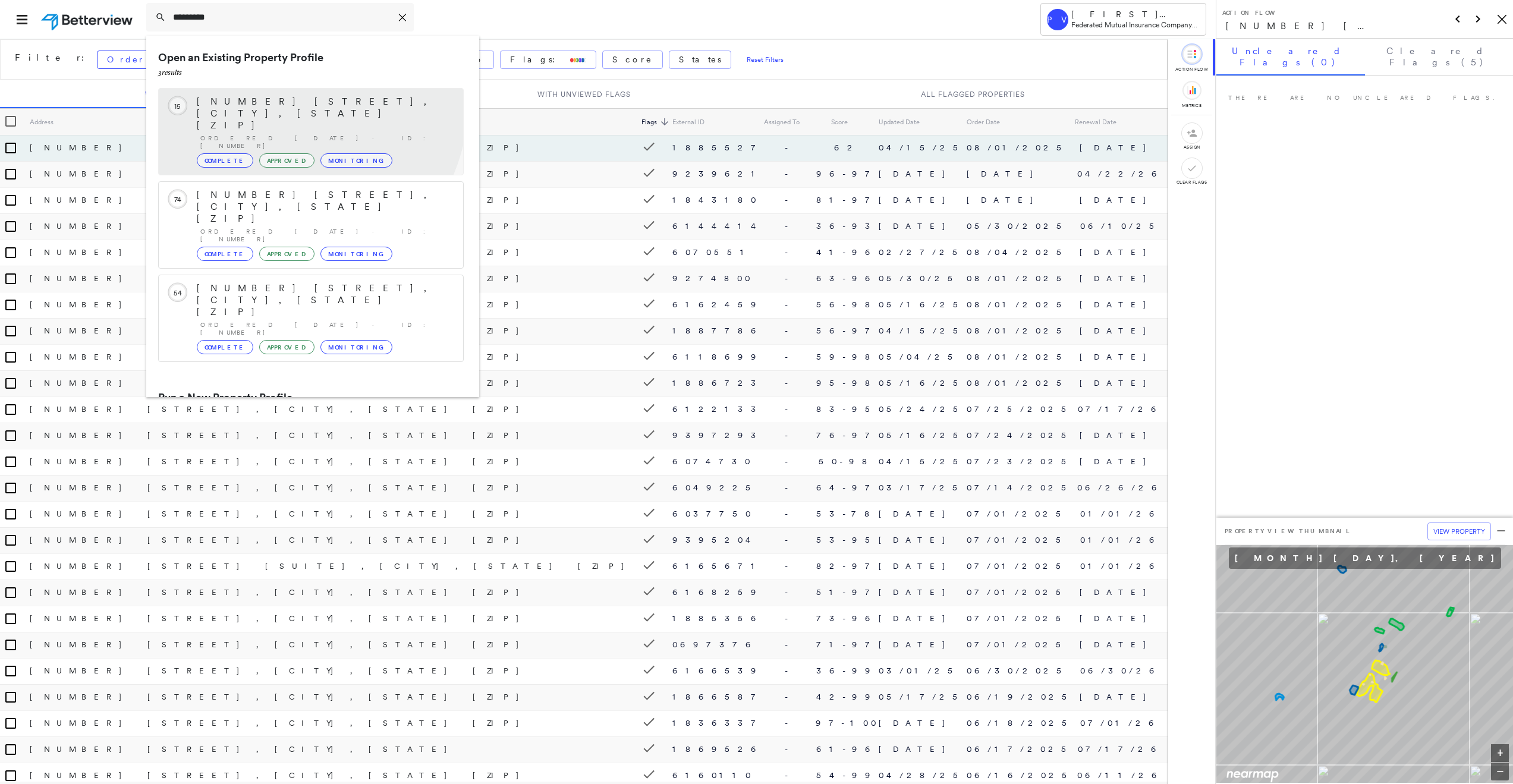 click on "[NUMBER] [STREET], [CITY], [STATE] [ZIP]" at bounding box center (324, 114) 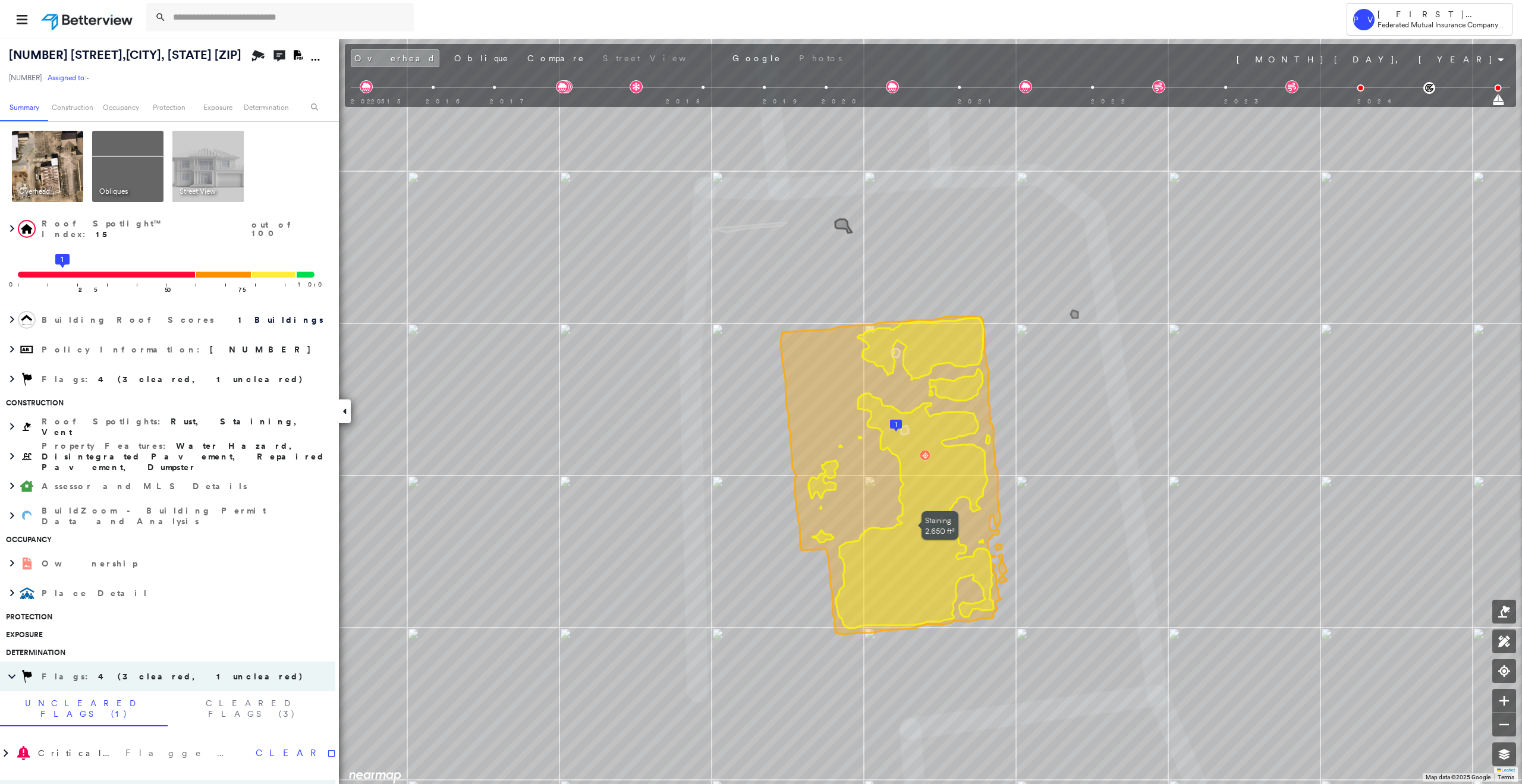 click 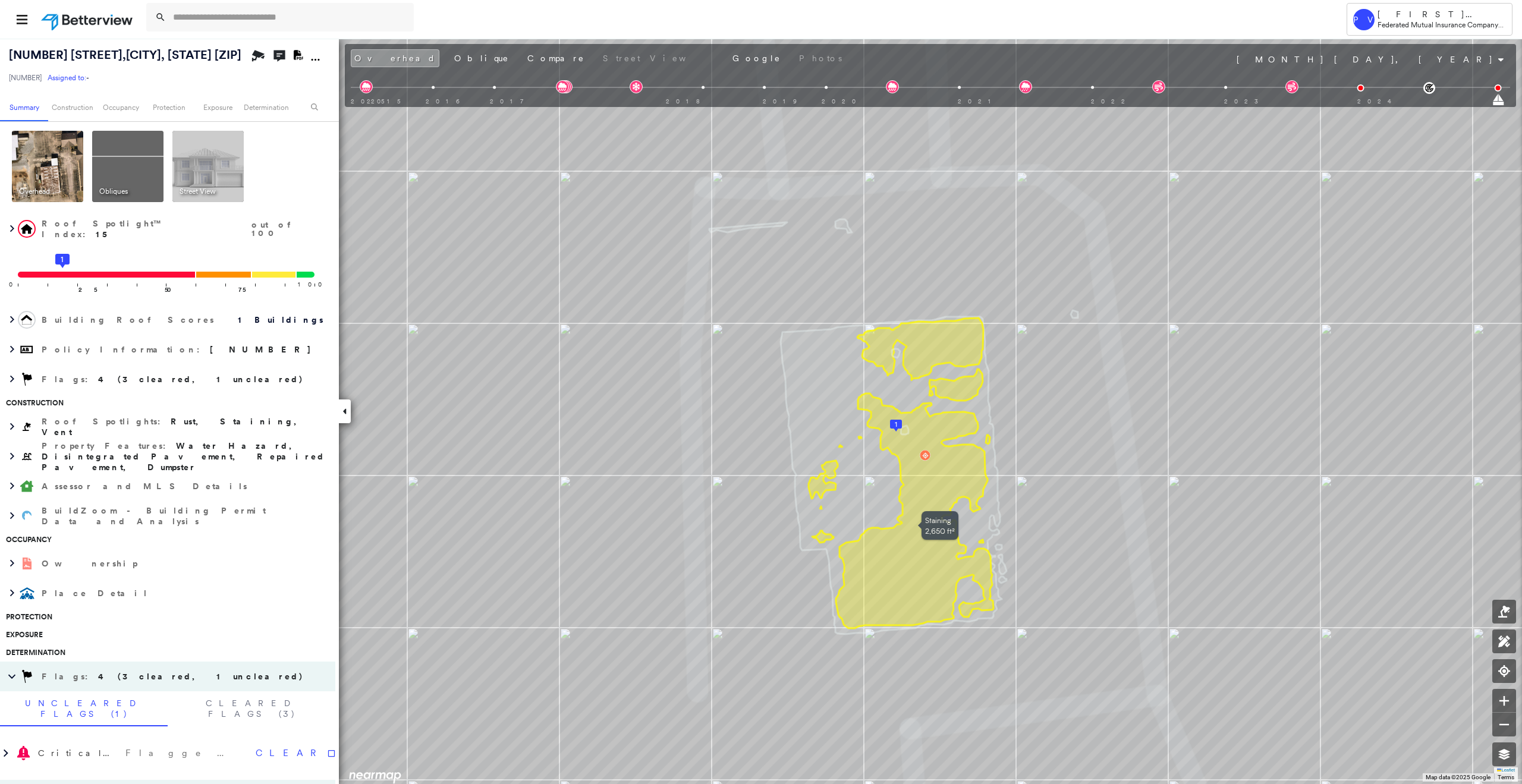 click 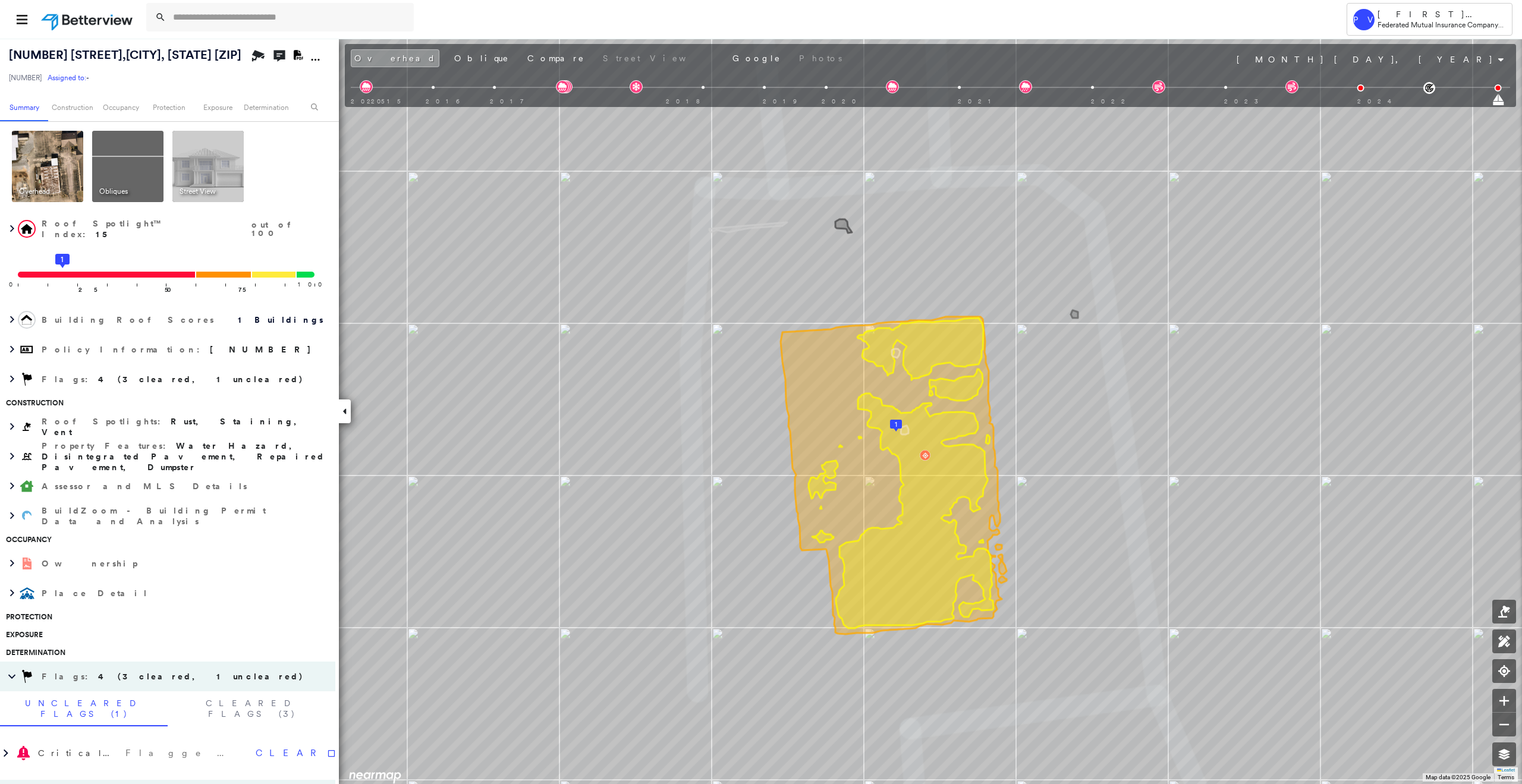click at bounding box center [128, 166] 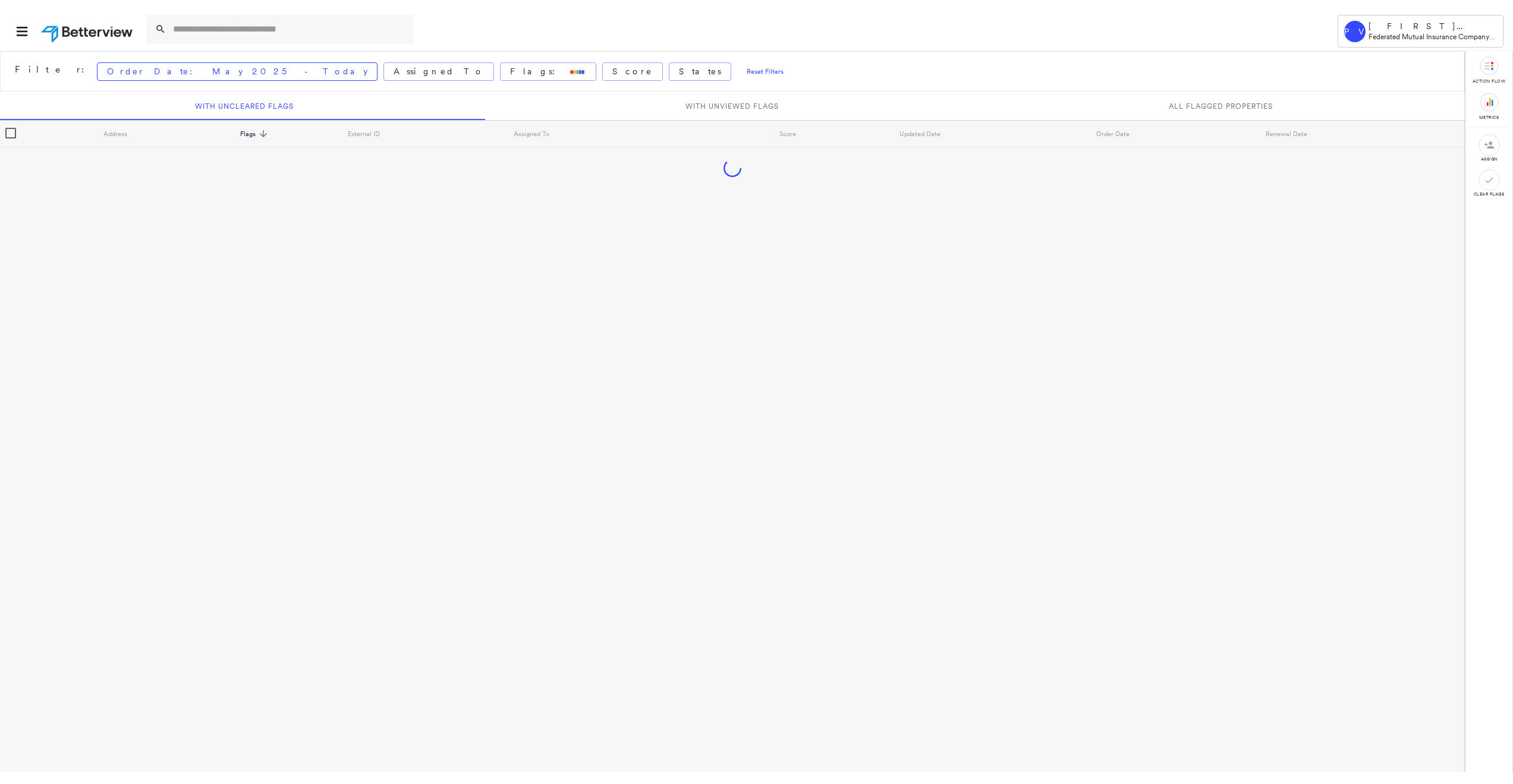 scroll, scrollTop: 0, scrollLeft: 0, axis: both 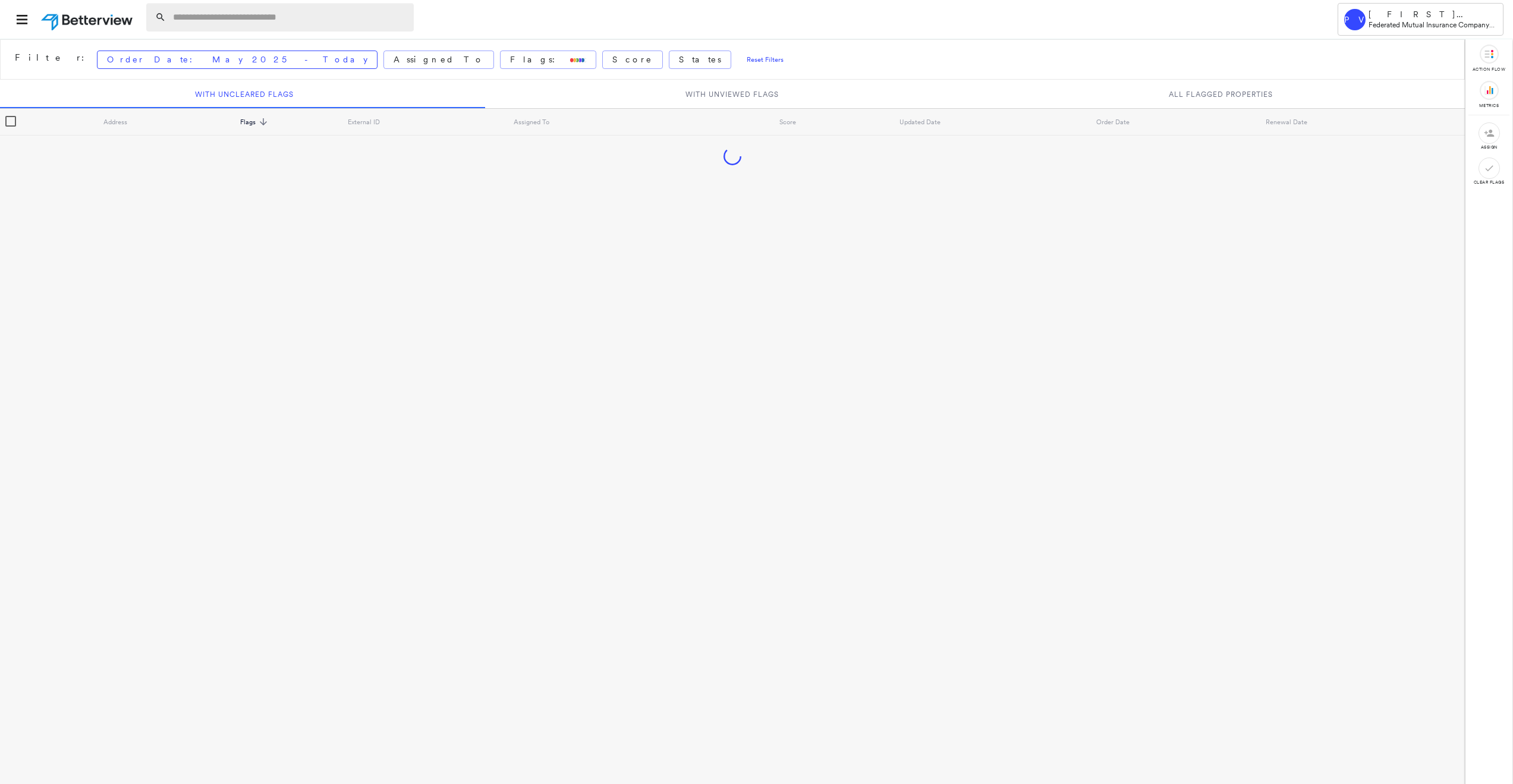 click at bounding box center [290, 17] 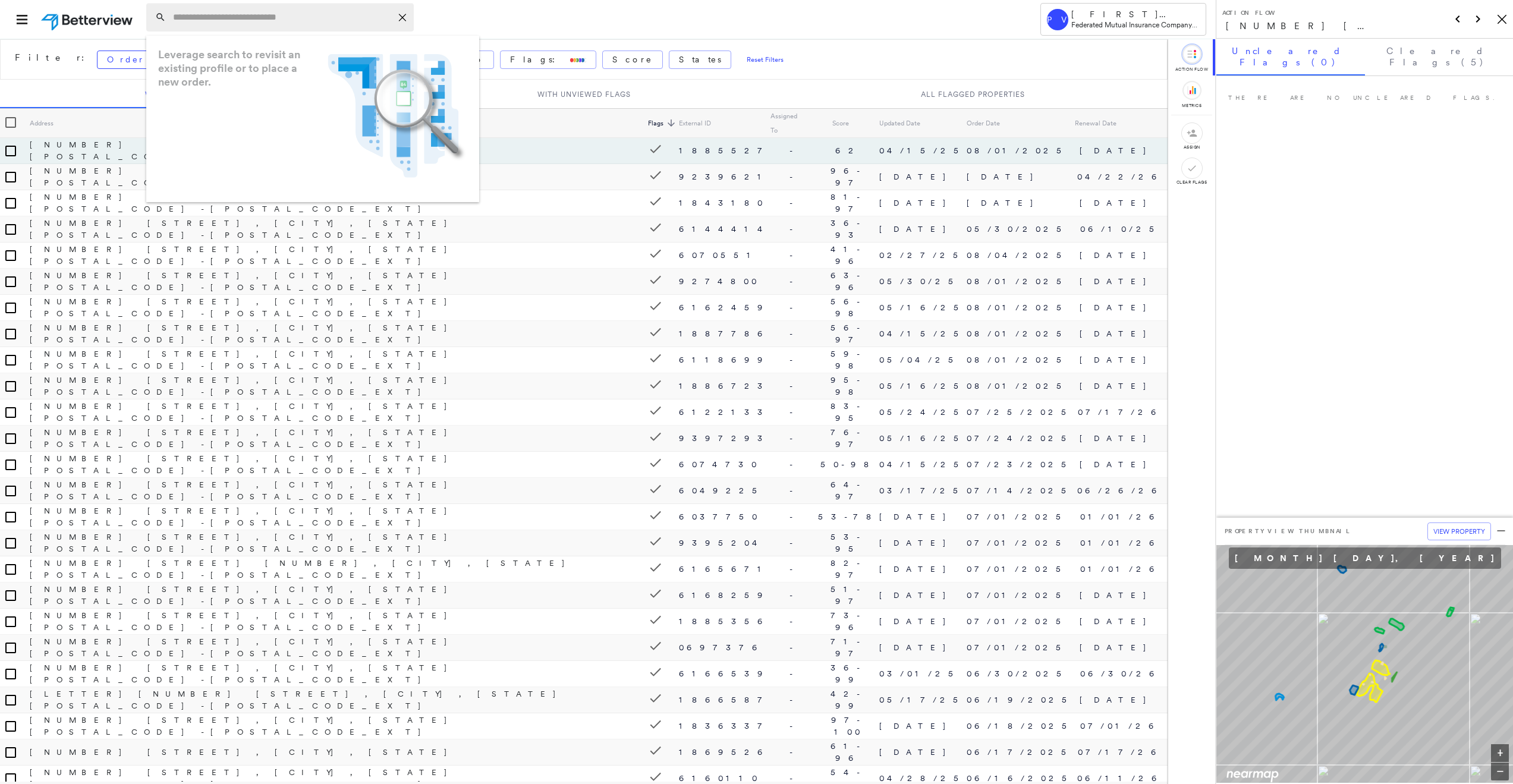 click at bounding box center (282, 17) 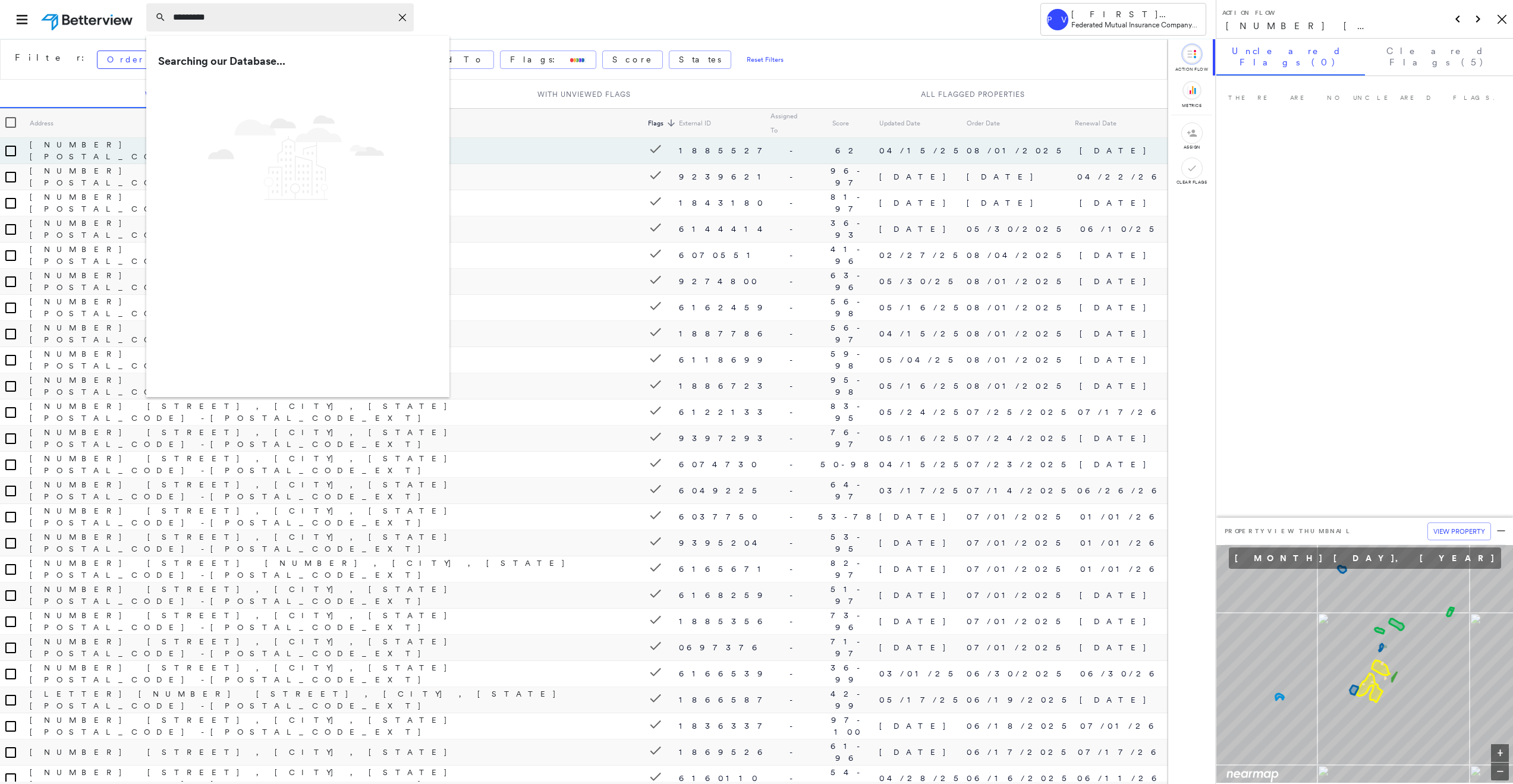 type on "*********" 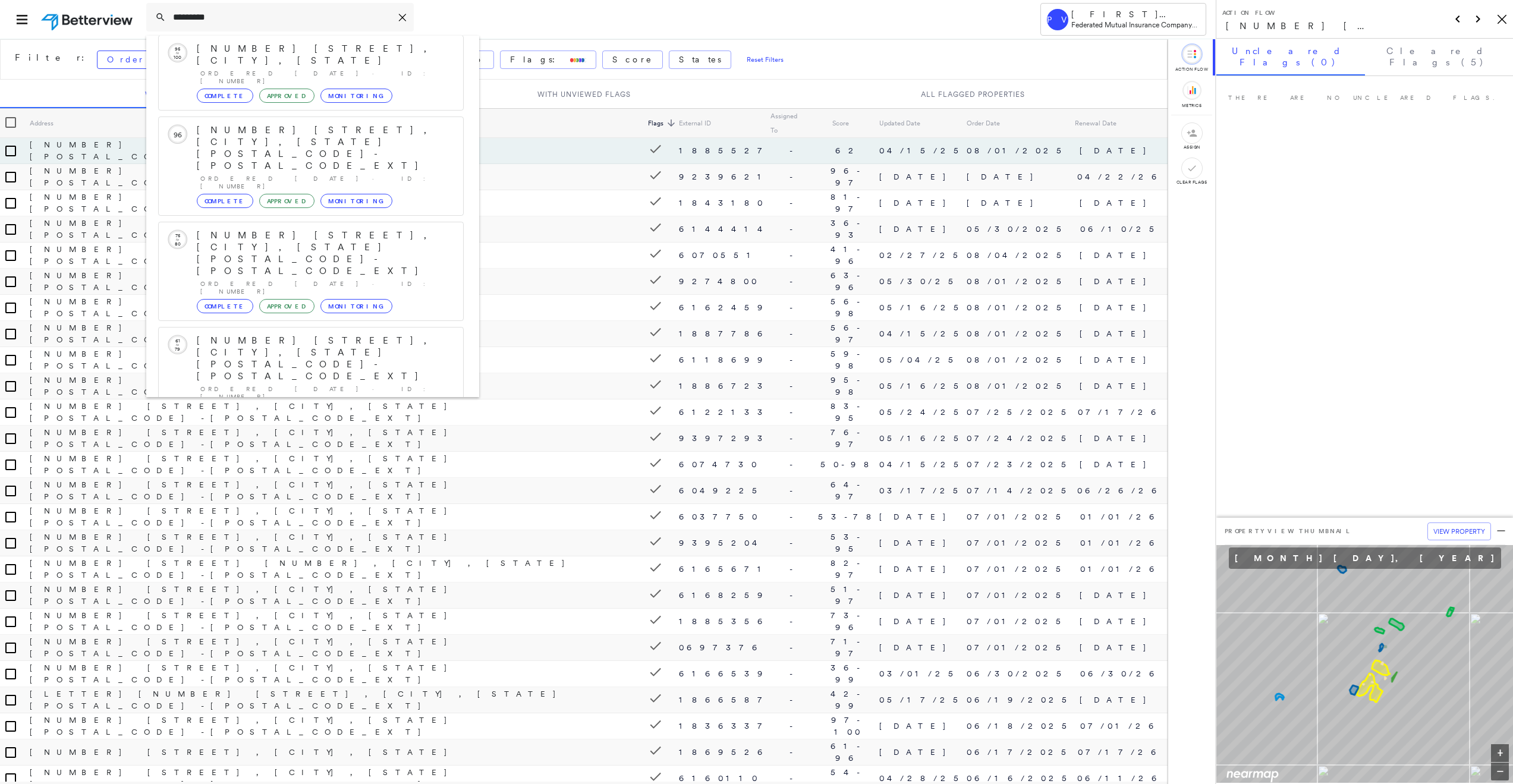 scroll, scrollTop: 0, scrollLeft: 0, axis: both 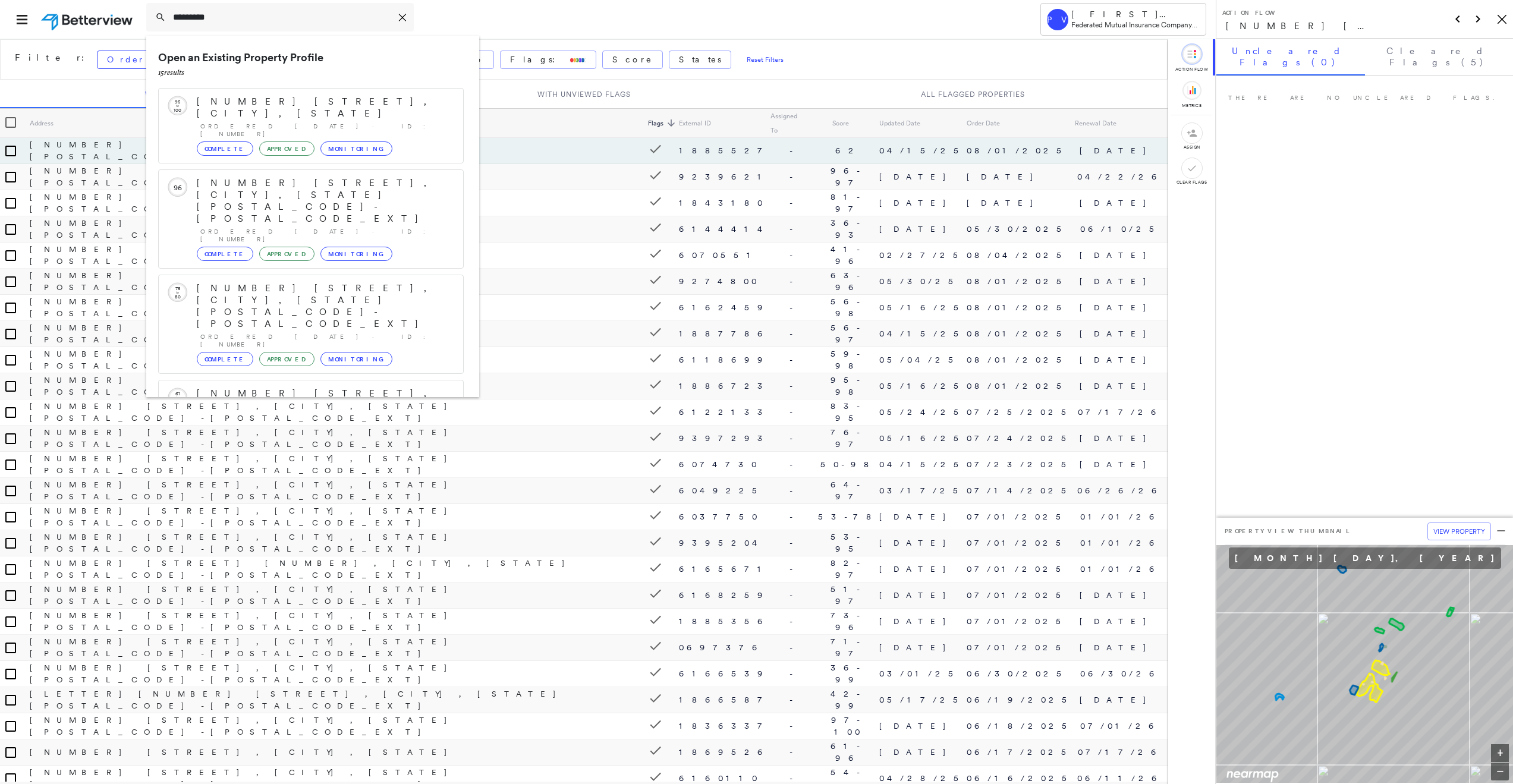 drag, startPoint x: 371, startPoint y: 19, endPoint x: 104, endPoint y: 5, distance: 267.36679 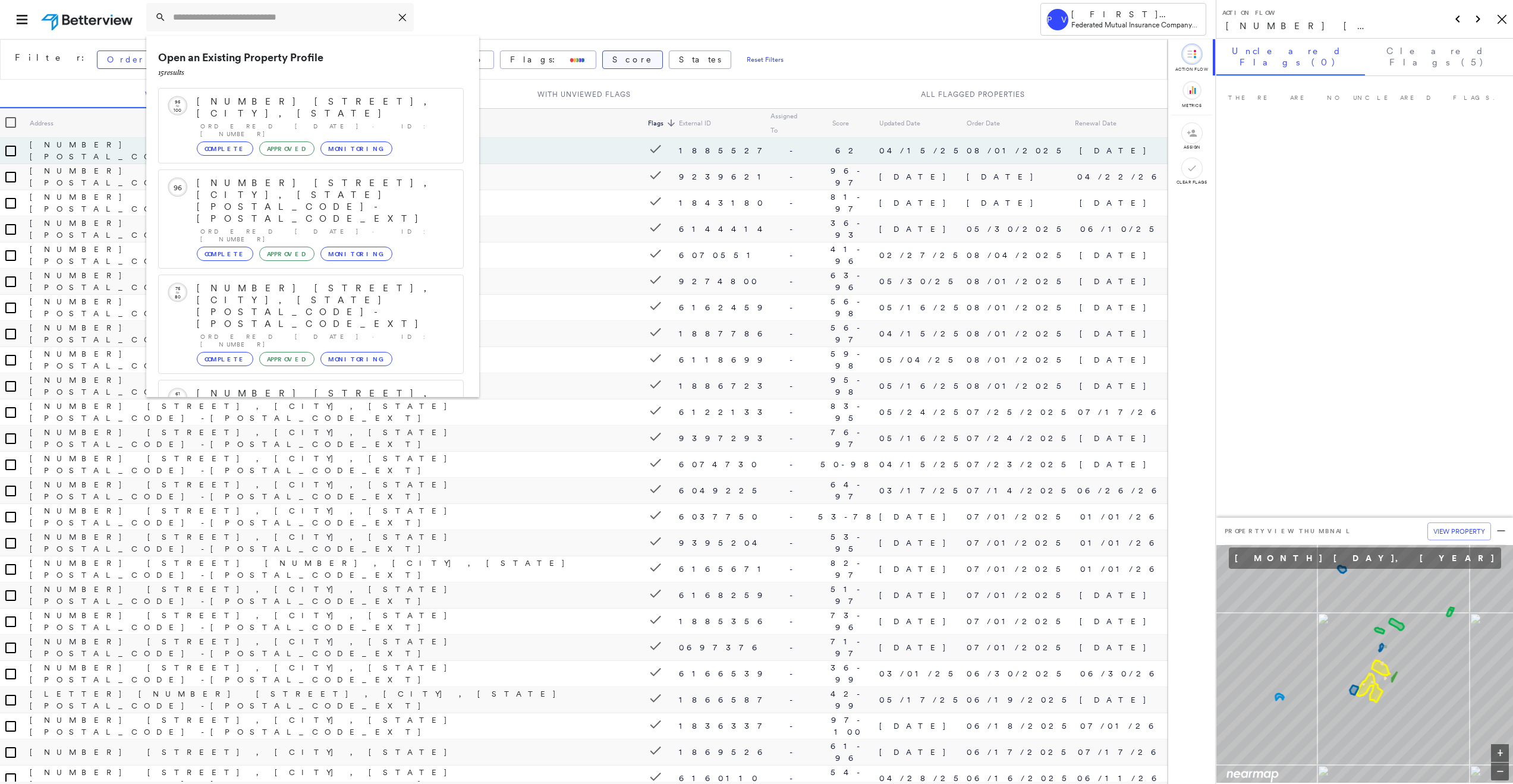 paste on "**********" 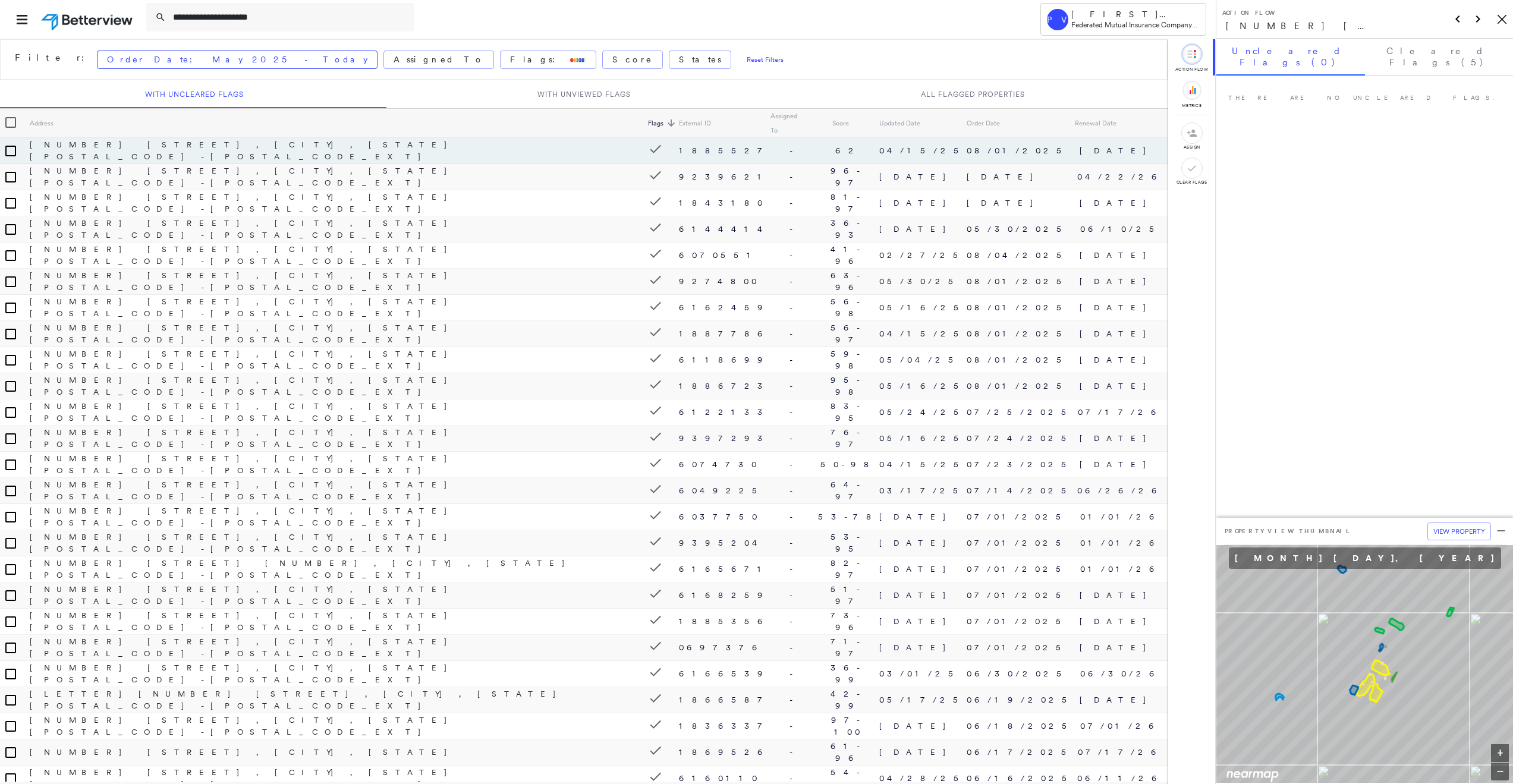 drag, startPoint x: 284, startPoint y: 21, endPoint x: 3, endPoint y: 9, distance: 281.25611 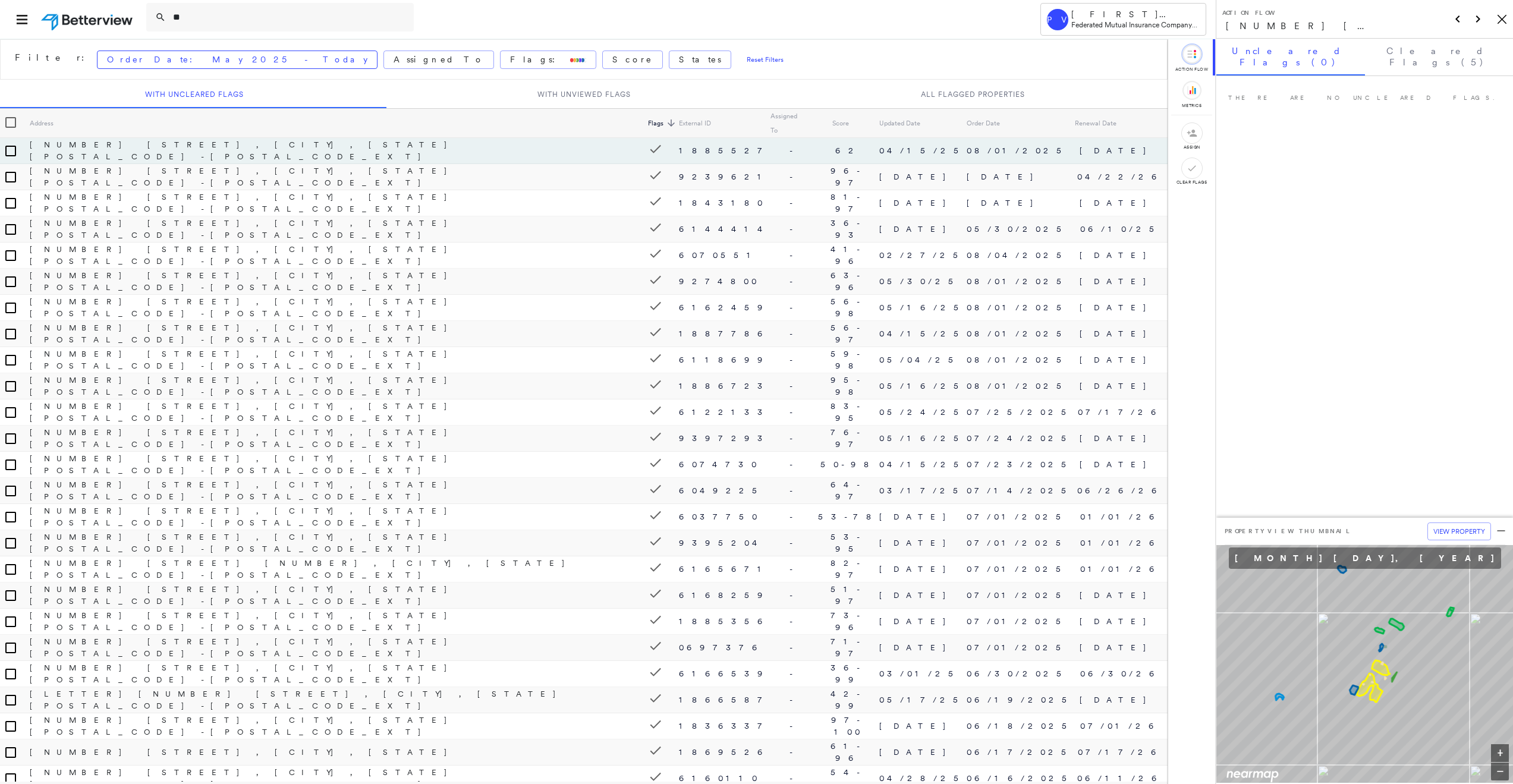 type on "*" 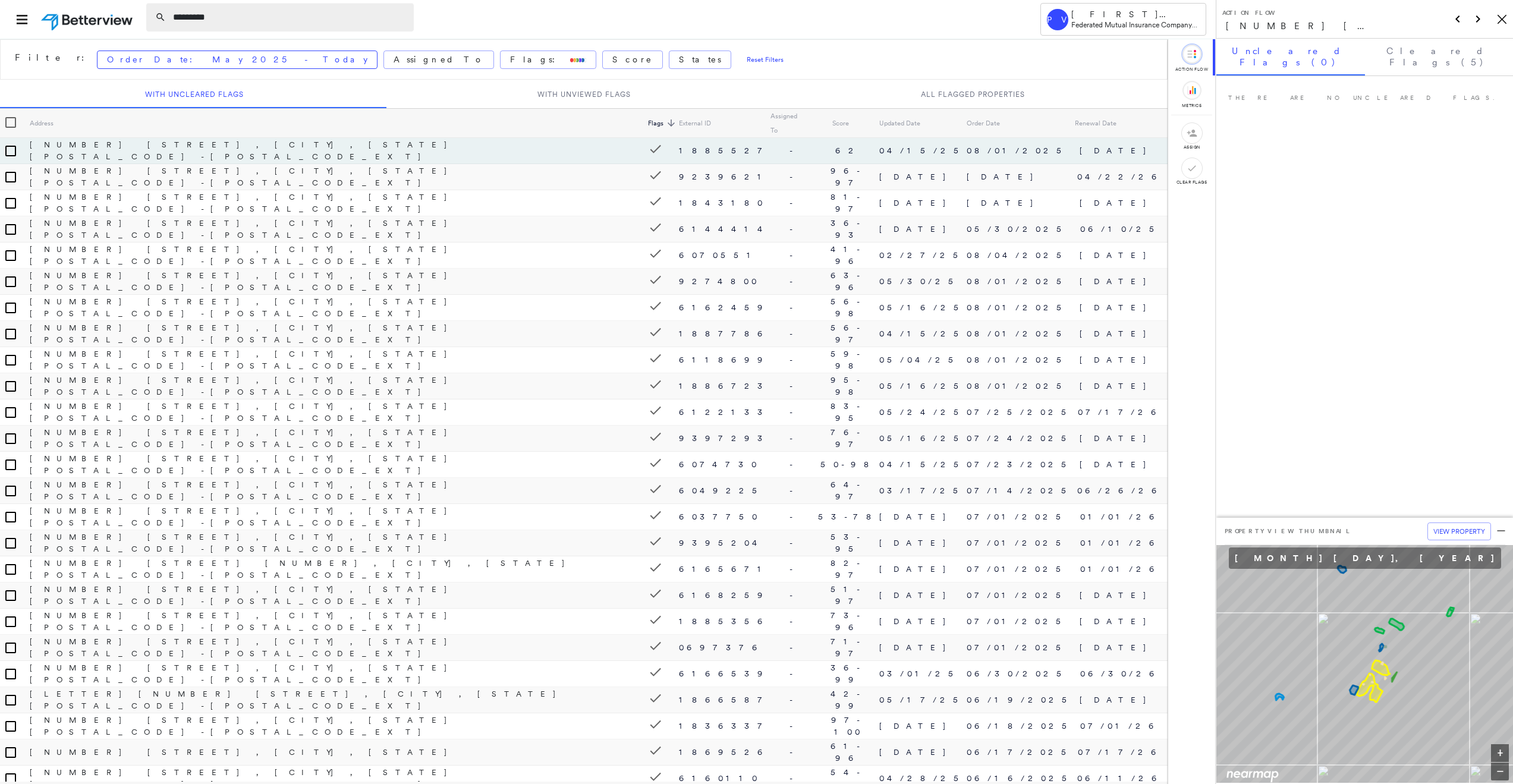 drag, startPoint x: 256, startPoint y: 29, endPoint x: 147, endPoint y: 28, distance: 109.00459 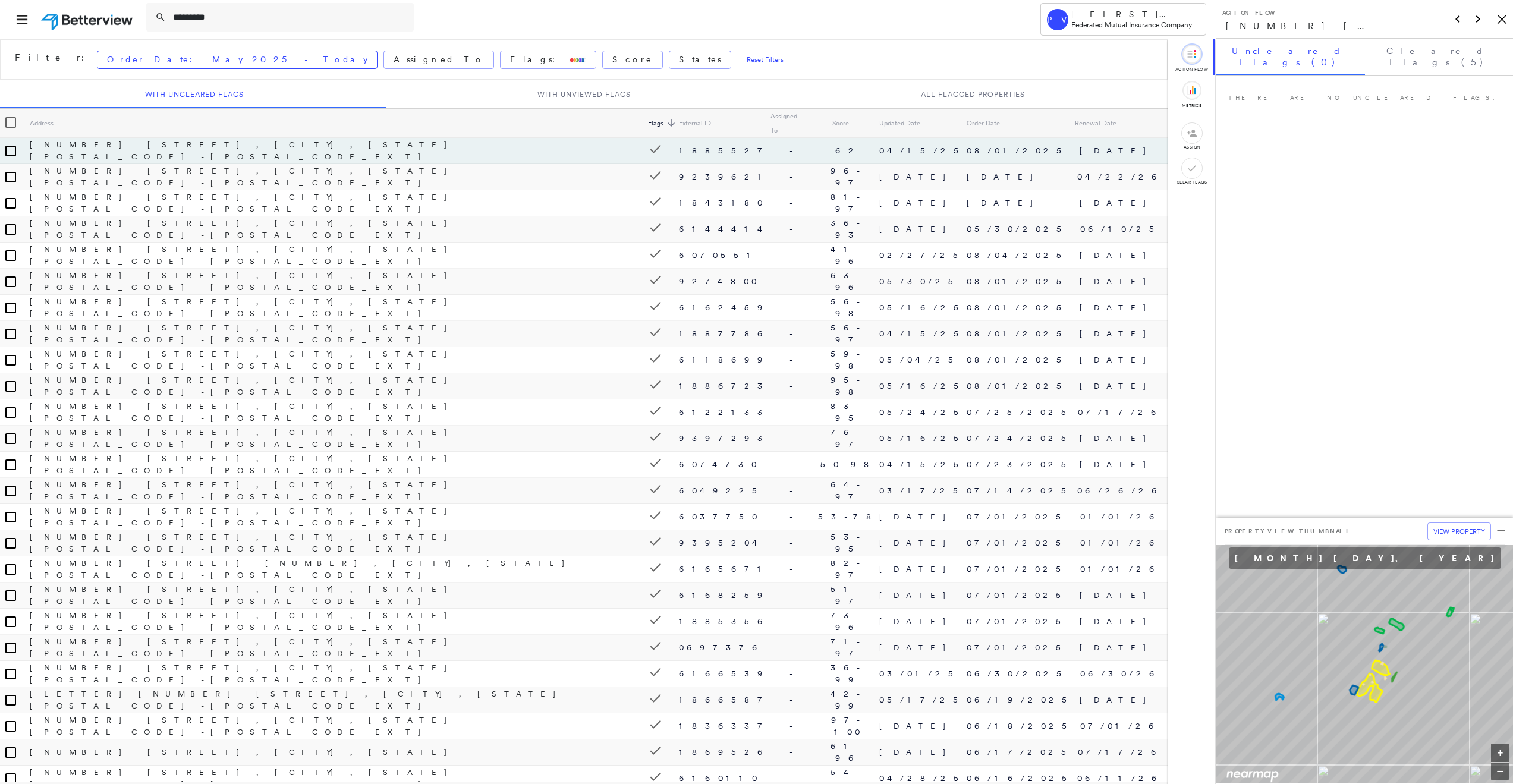 paste on "**********" 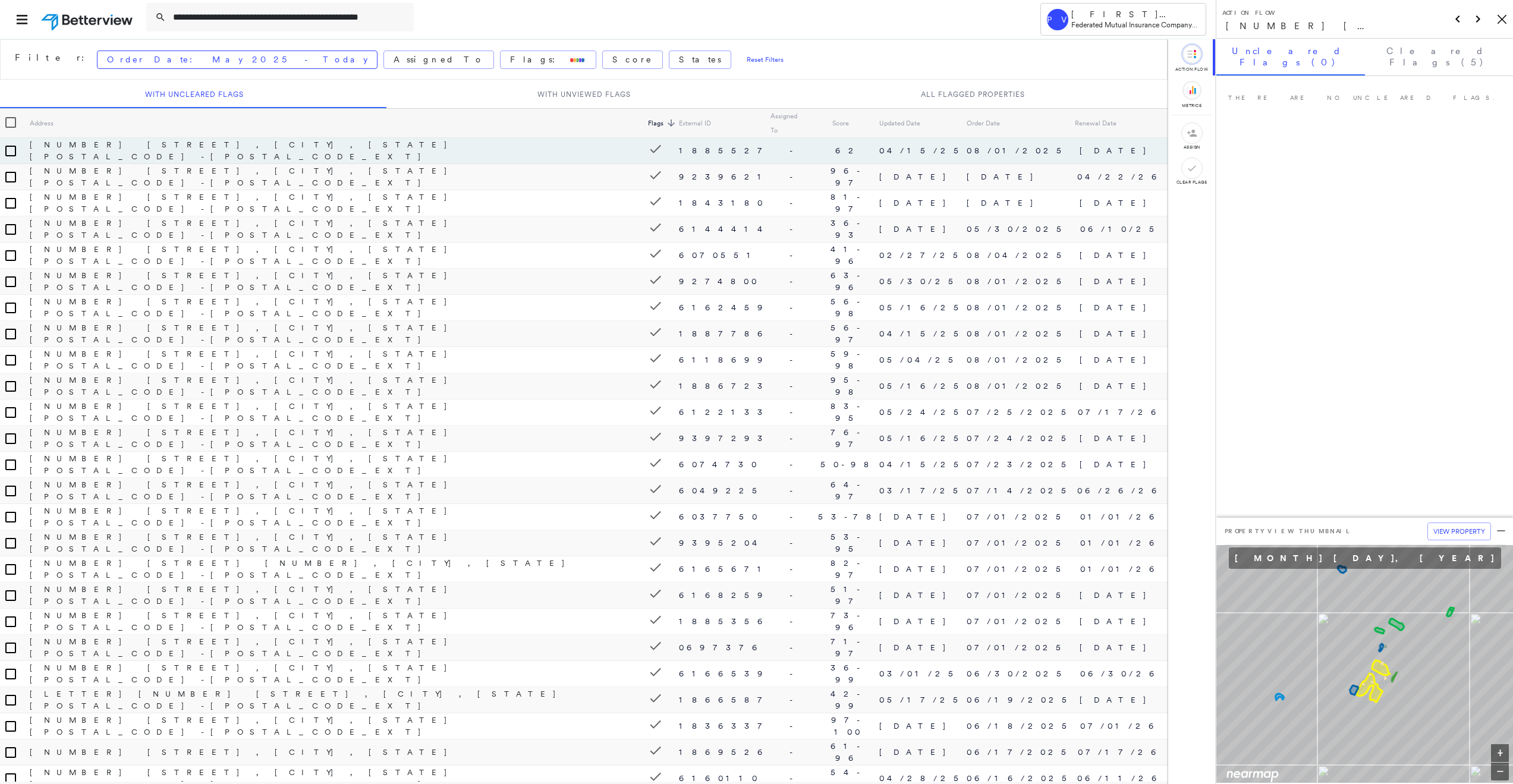type on "**********" 